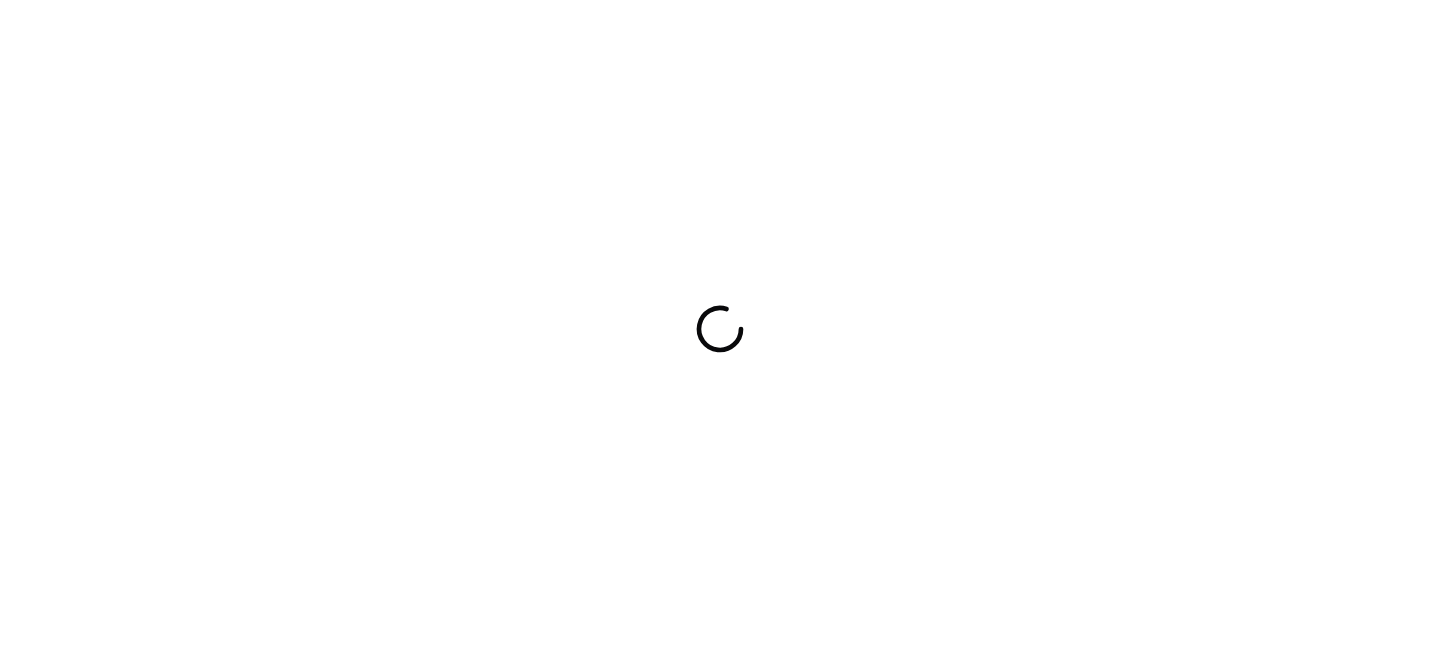 scroll, scrollTop: 0, scrollLeft: 0, axis: both 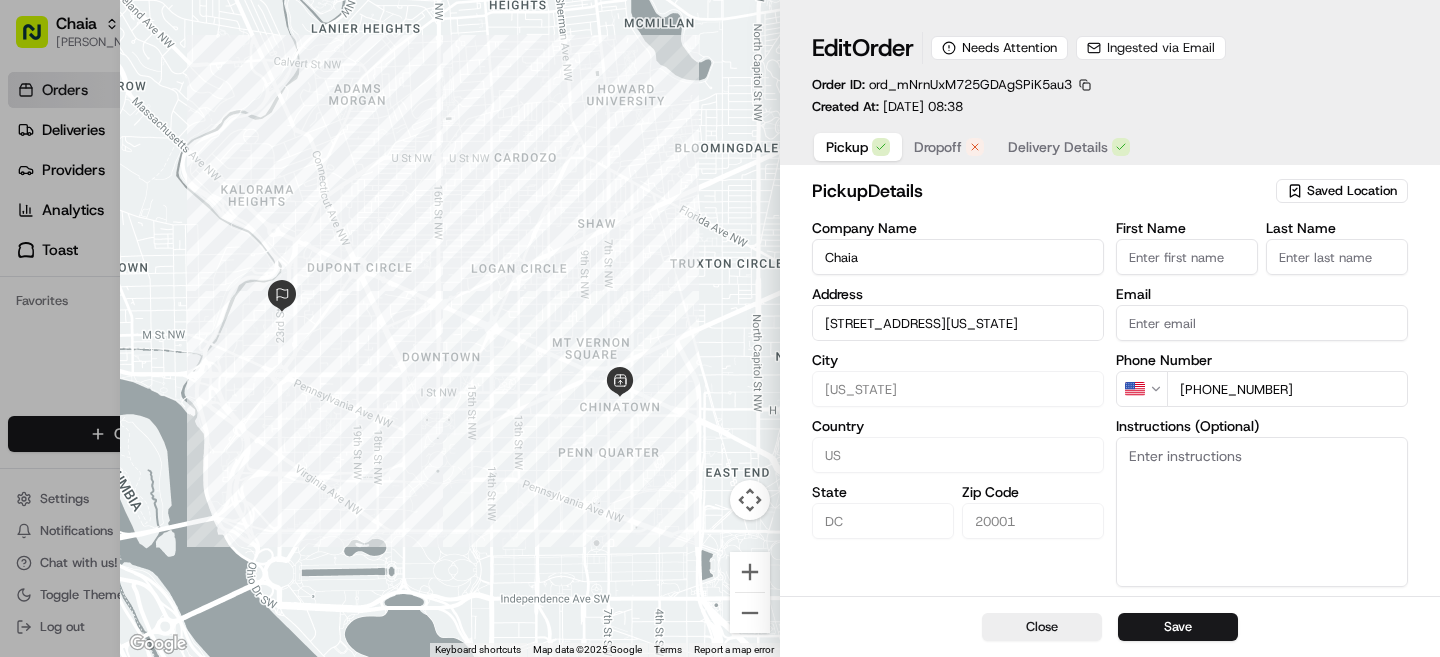 type 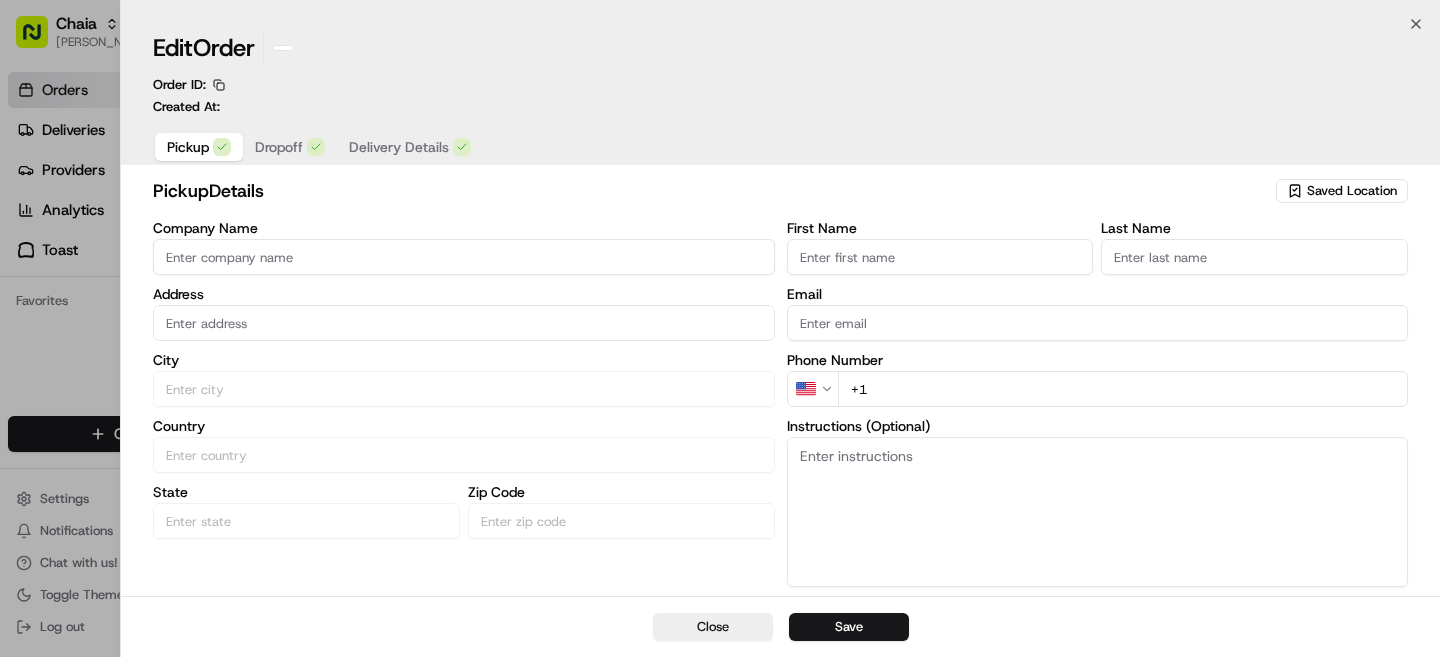 click at bounding box center (720, 328) 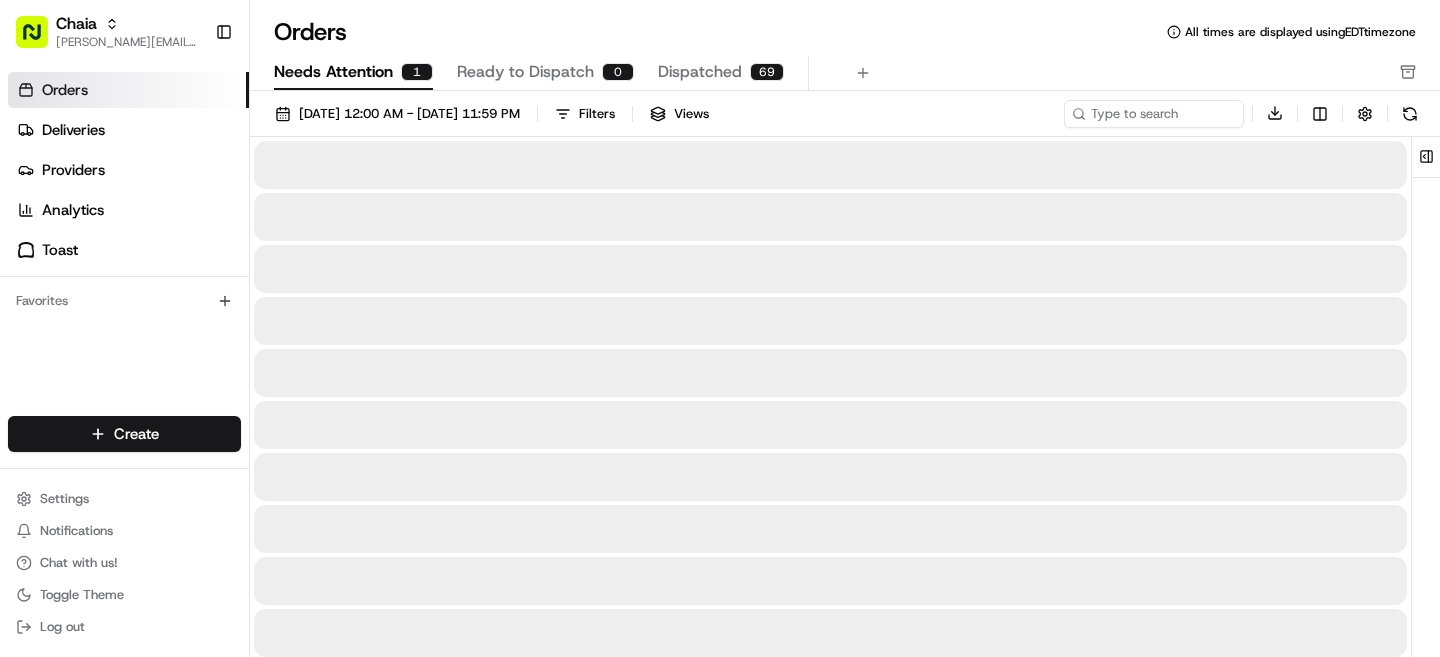 click on "Needs Attention" at bounding box center (333, 72) 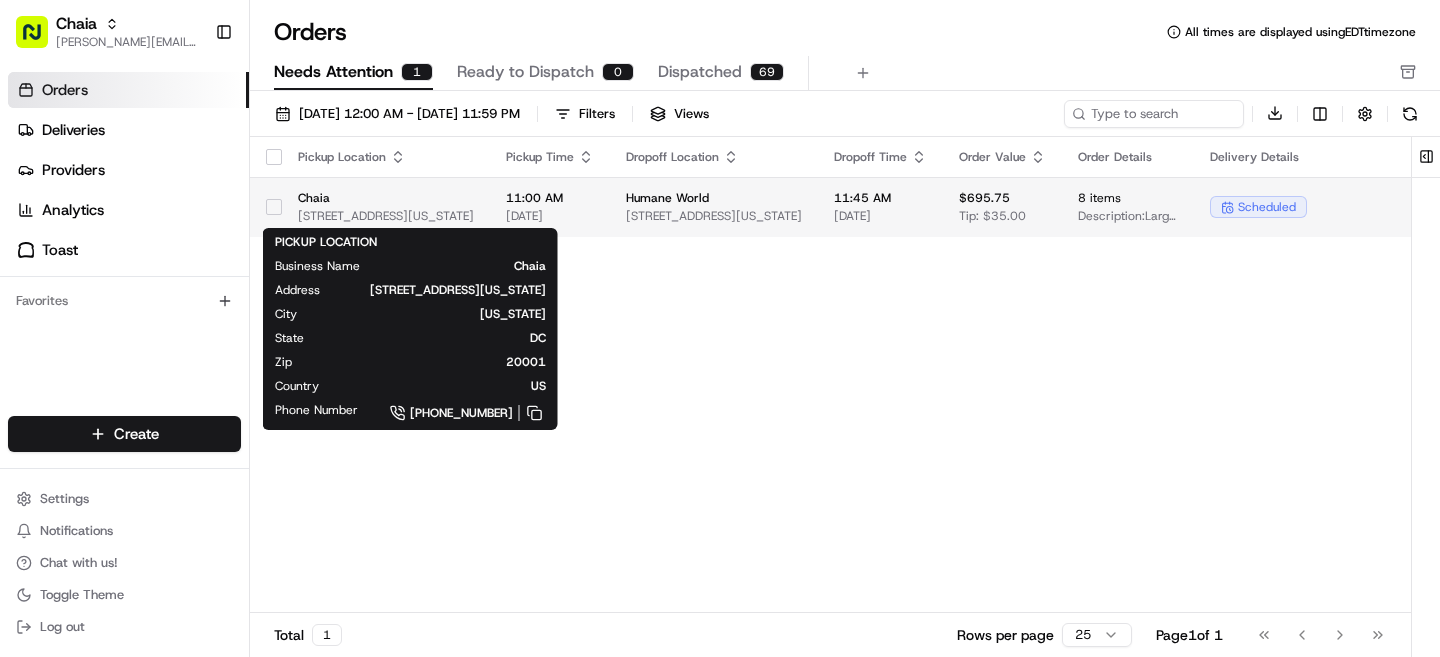 click on "Chaia" at bounding box center (386, 198) 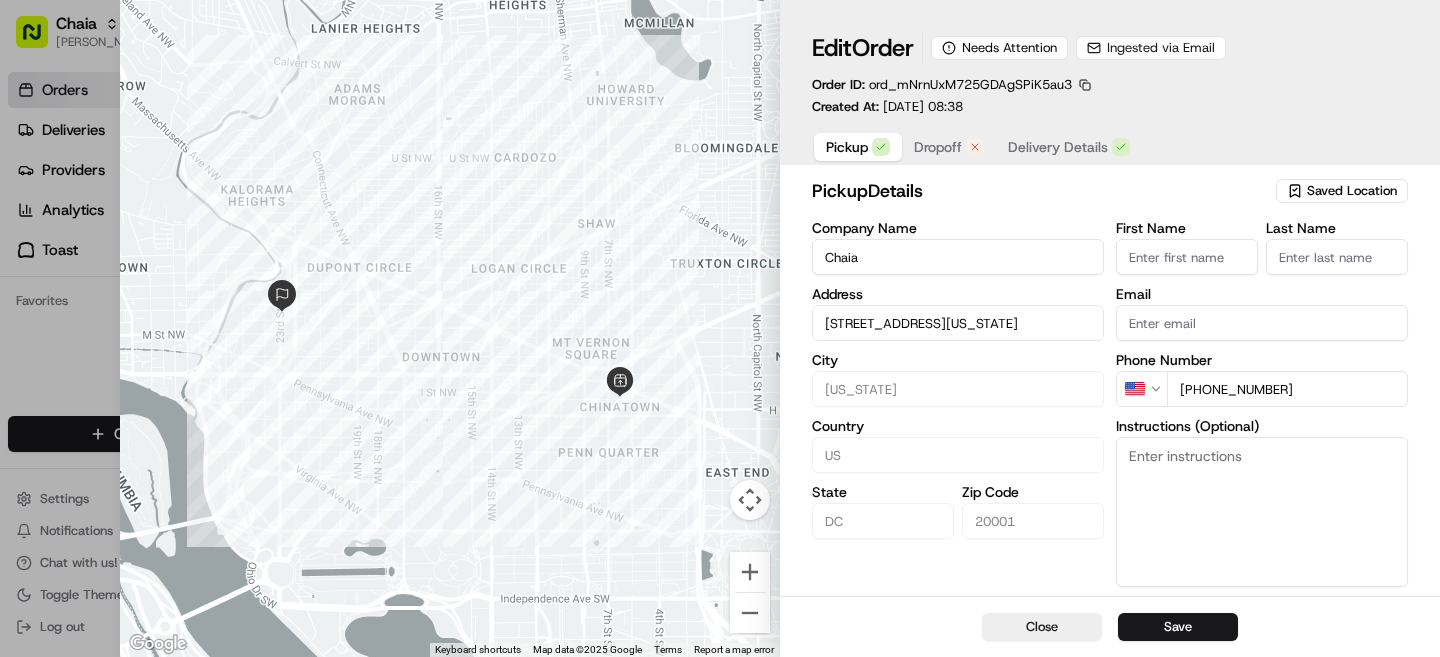 drag, startPoint x: 1302, startPoint y: 394, endPoint x: 1200, endPoint y: 390, distance: 102.0784 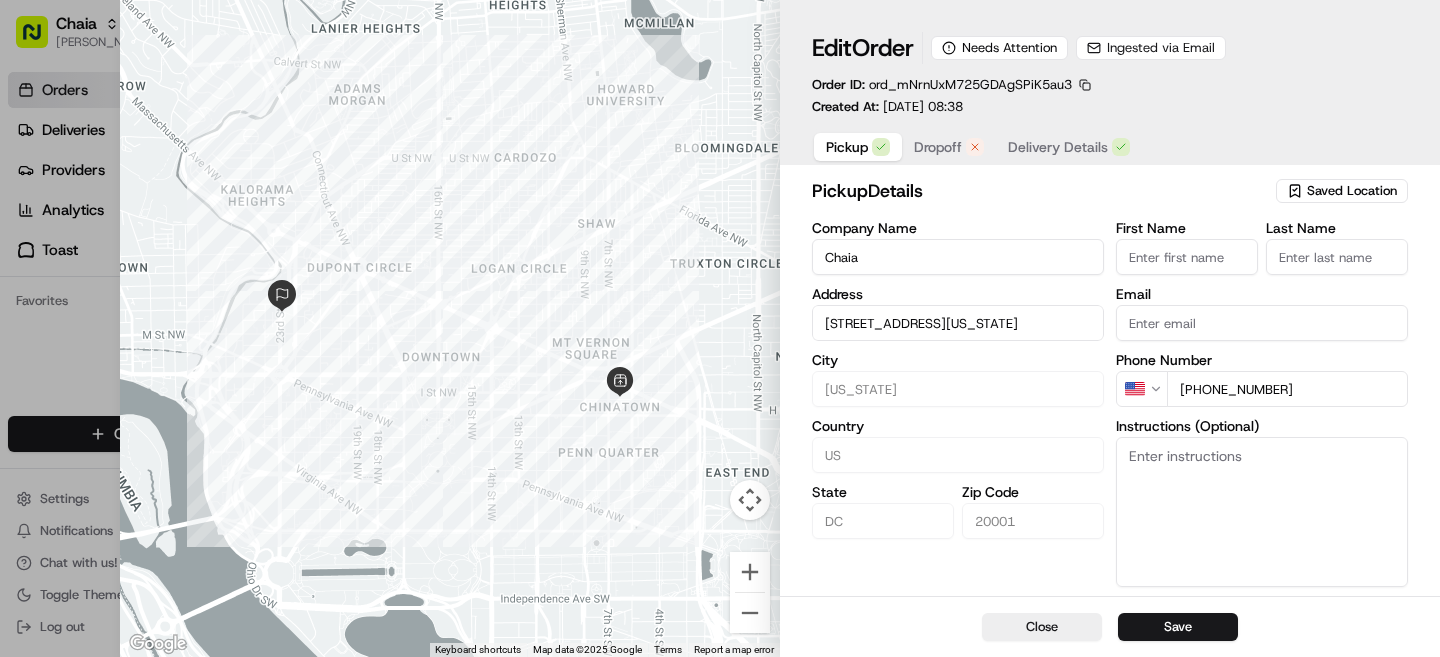 click on "[PHONE_NUMBER]" at bounding box center (1287, 389) 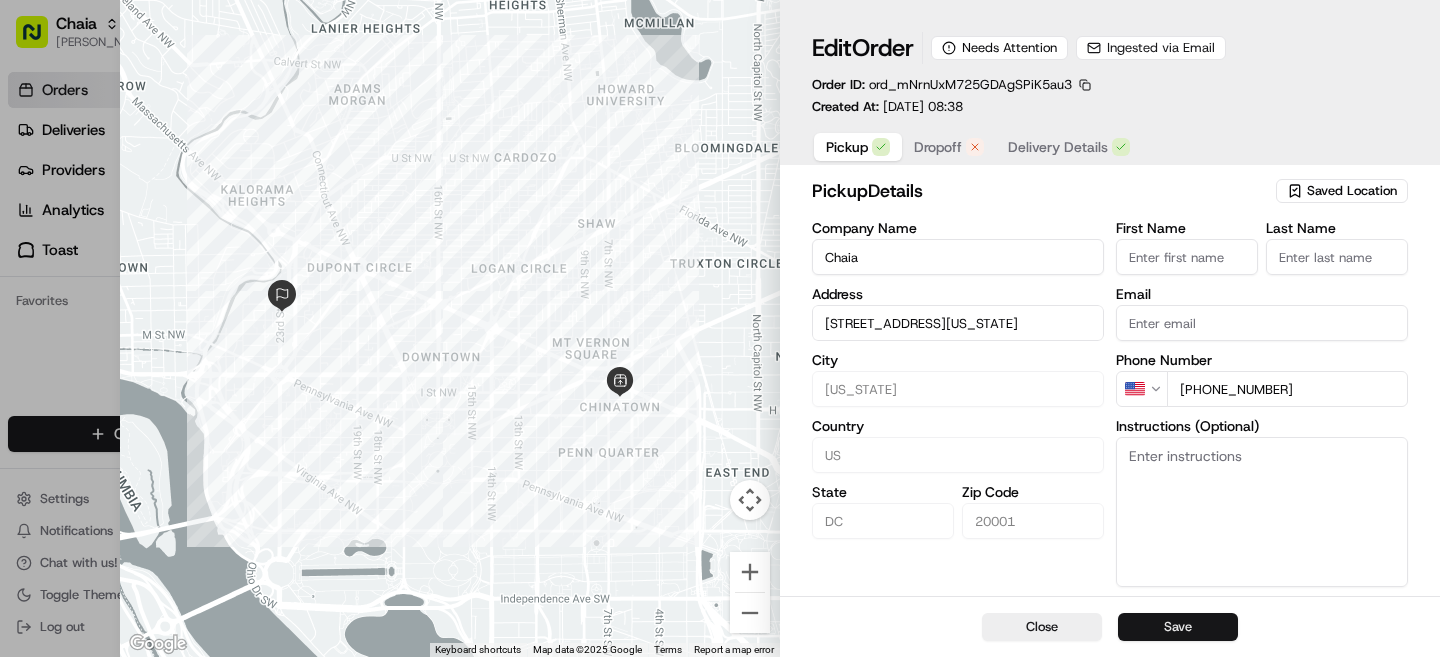 type on "[PHONE_NUMBER]" 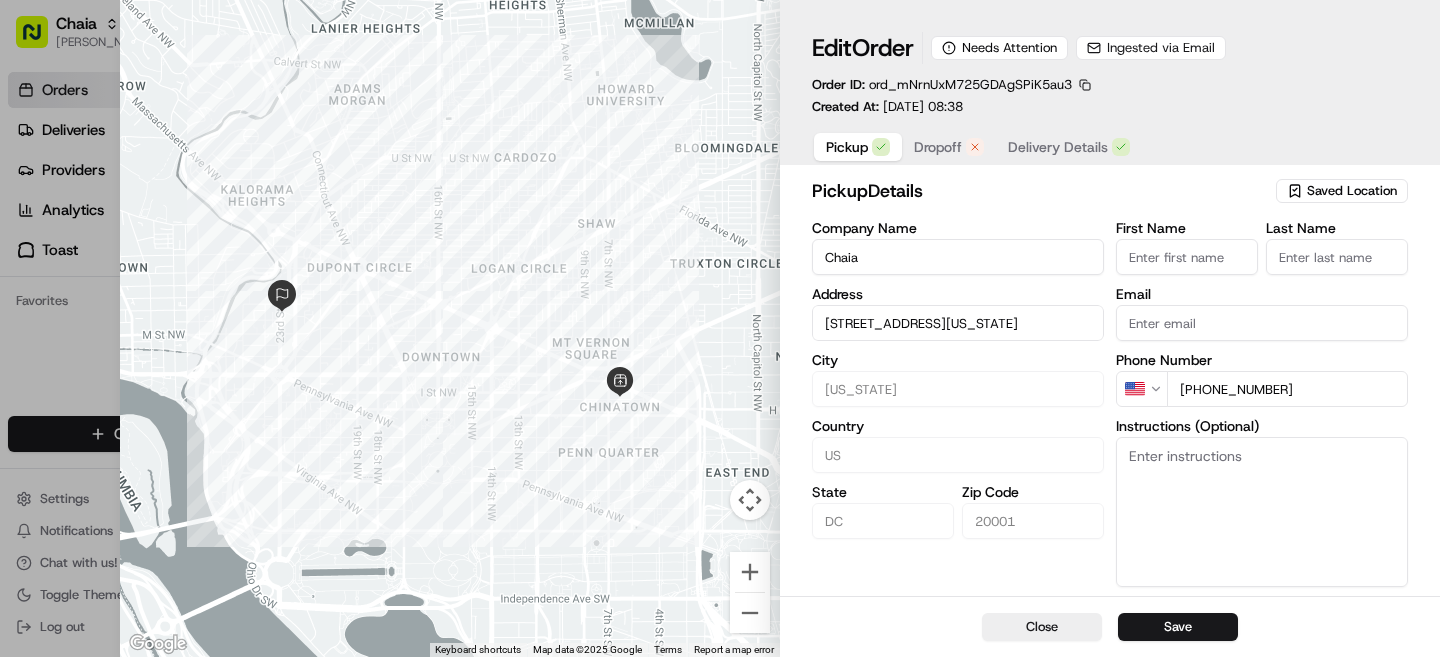click on "Dropoff" at bounding box center [938, 147] 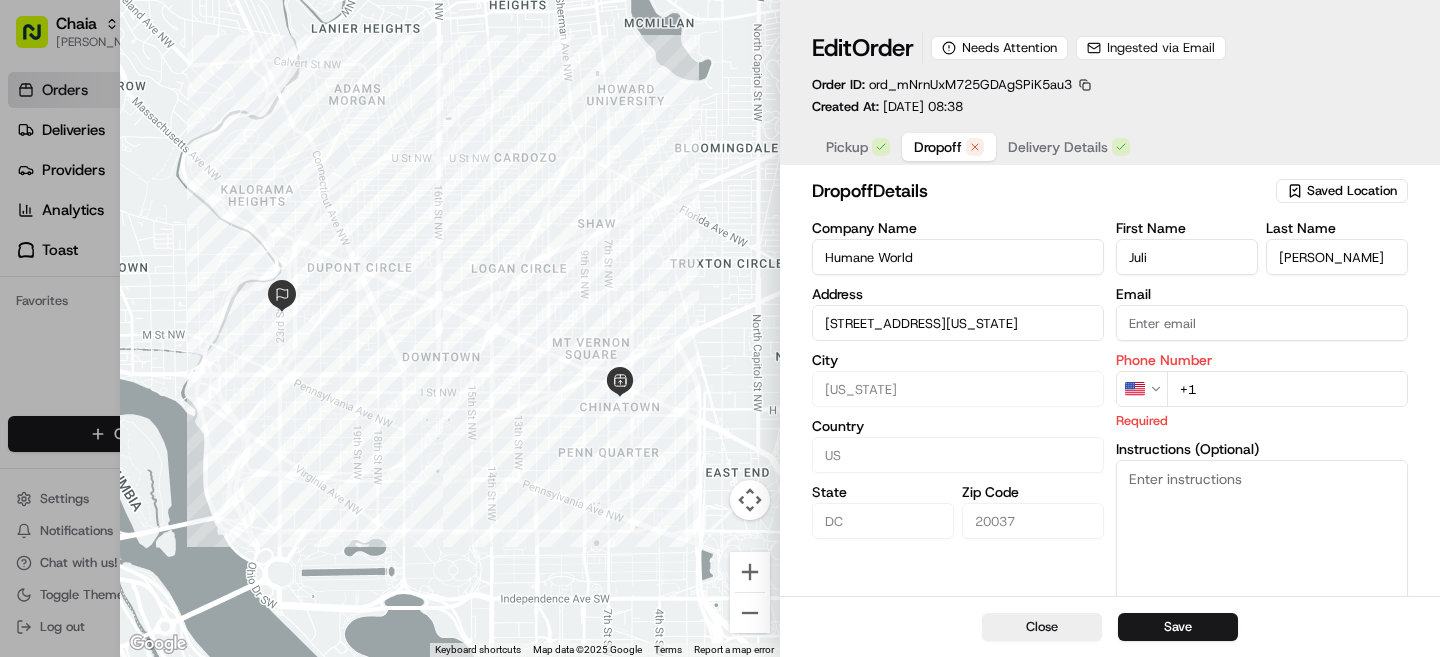 click on "+1" at bounding box center (1287, 389) 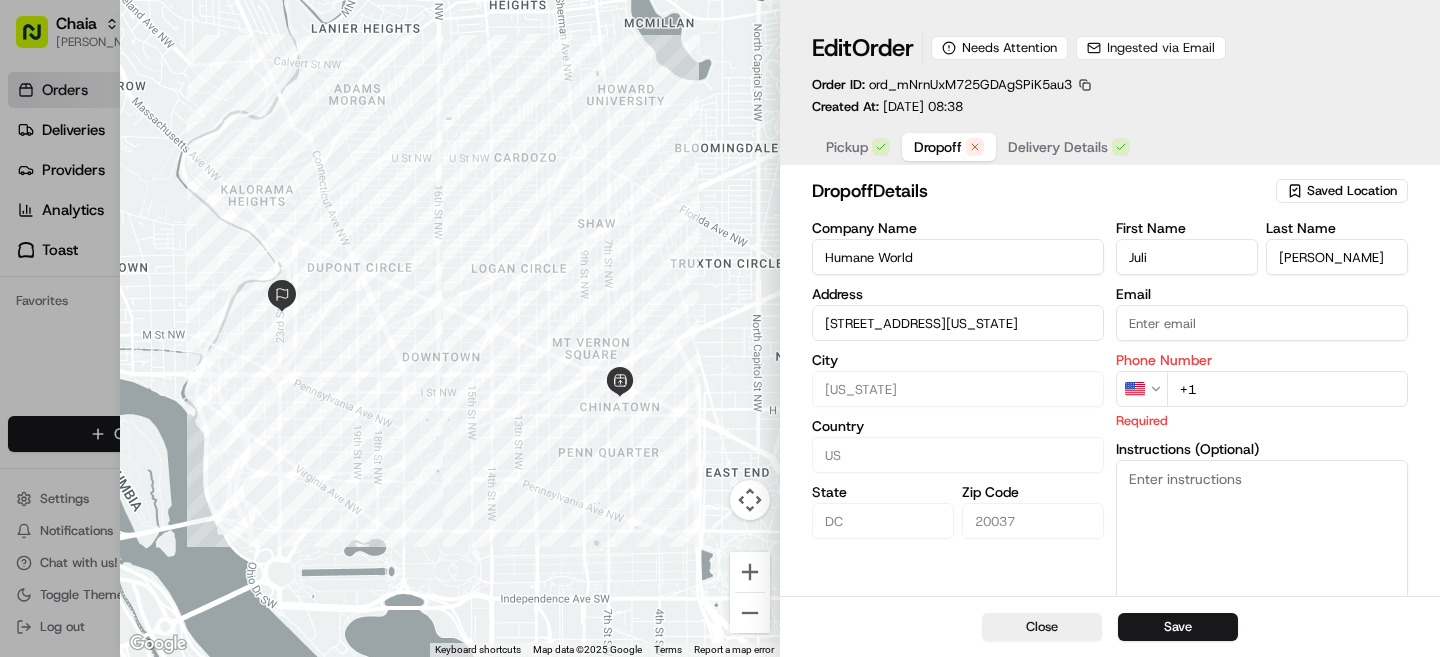 paste on "30 17525214" 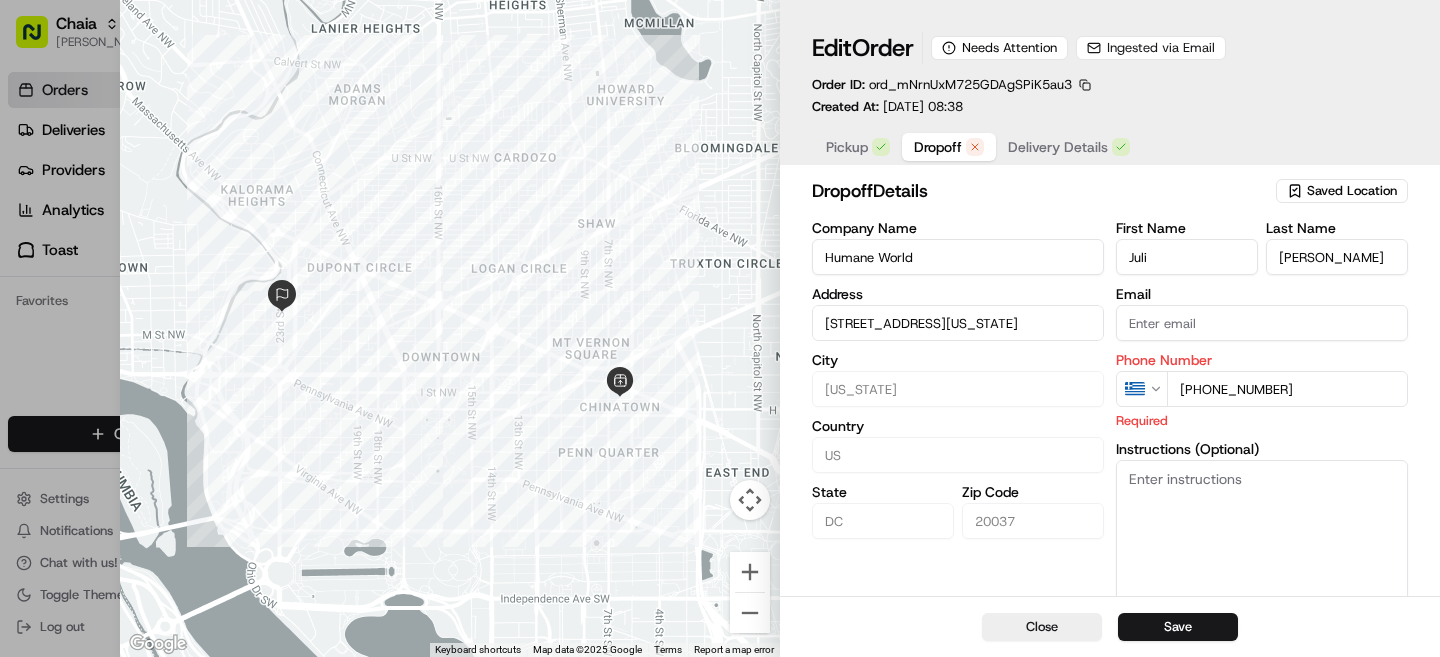 click on "[PHONE_NUMBER]" at bounding box center (1287, 389) 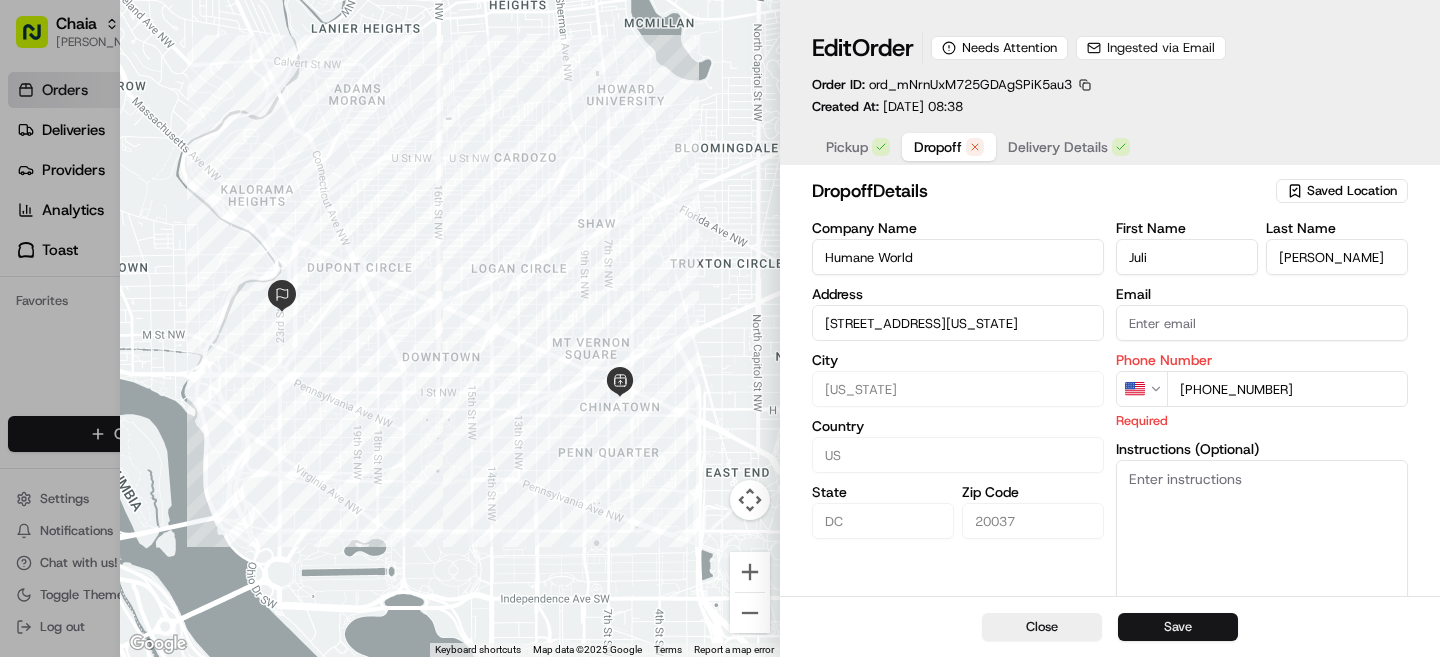 type on "[PHONE_NUMBER]" 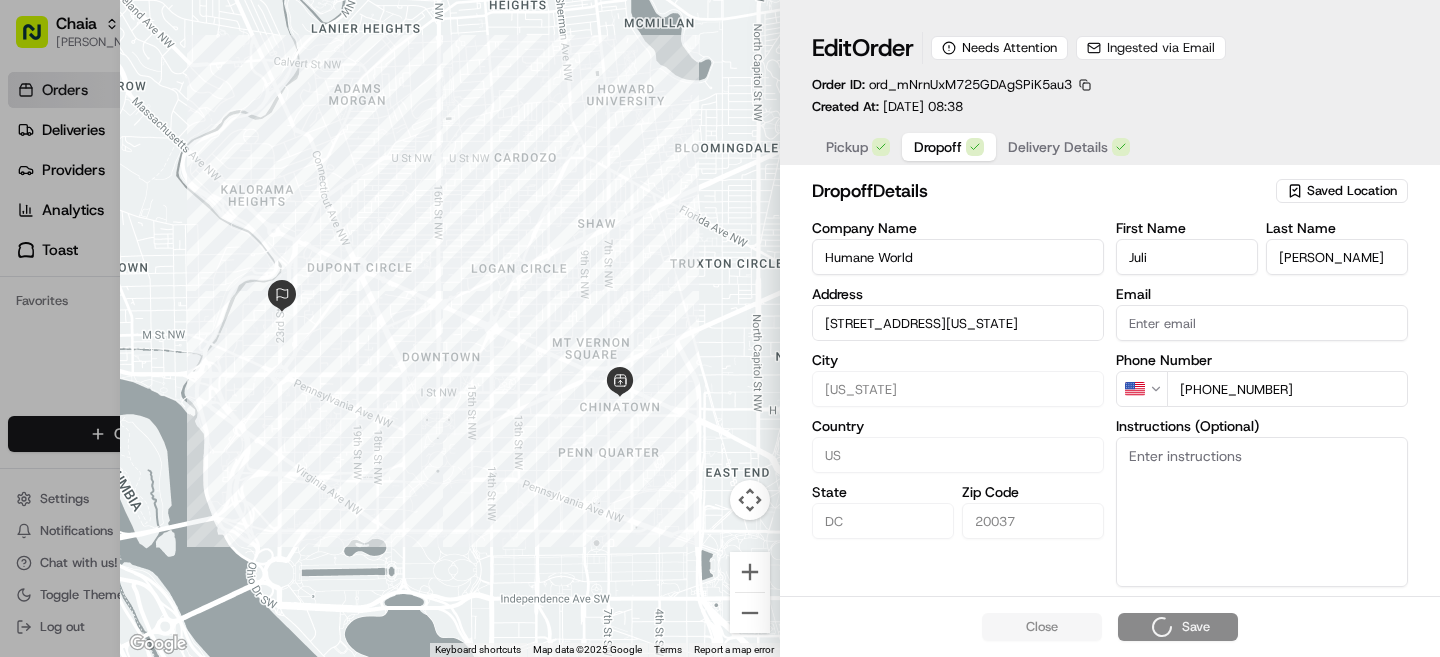 type 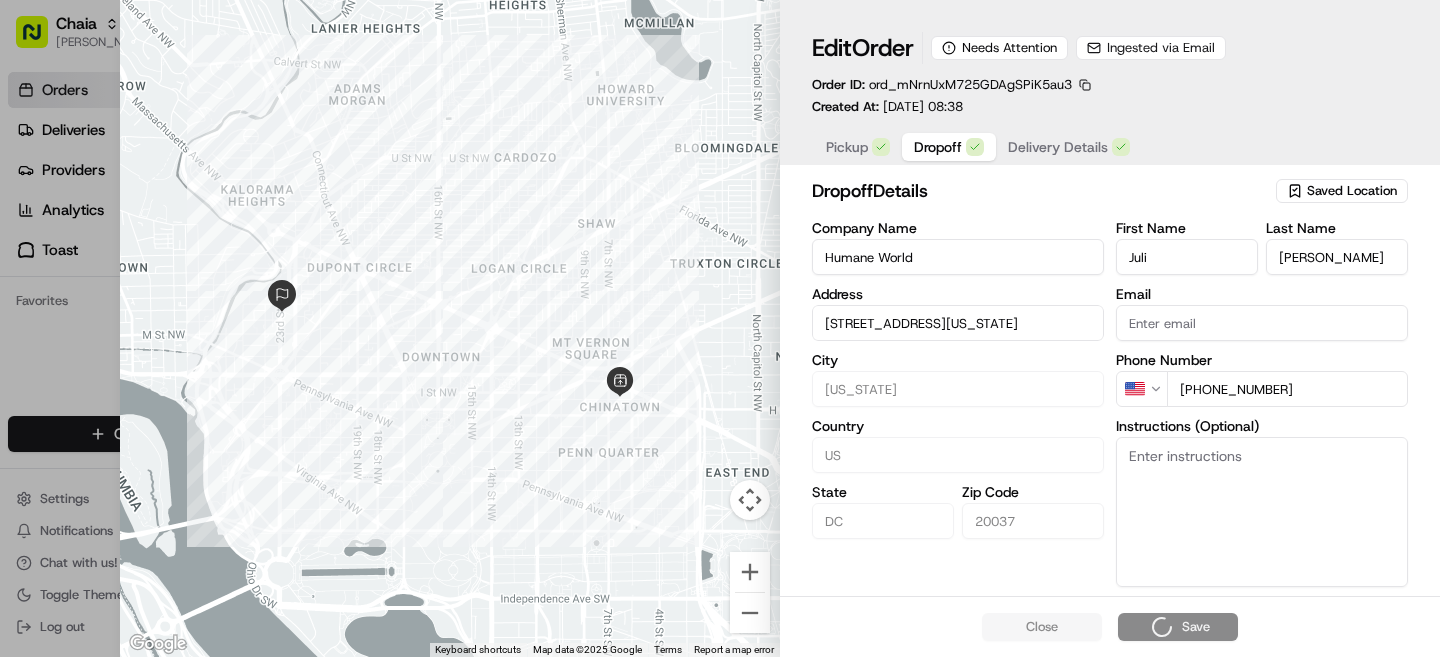type 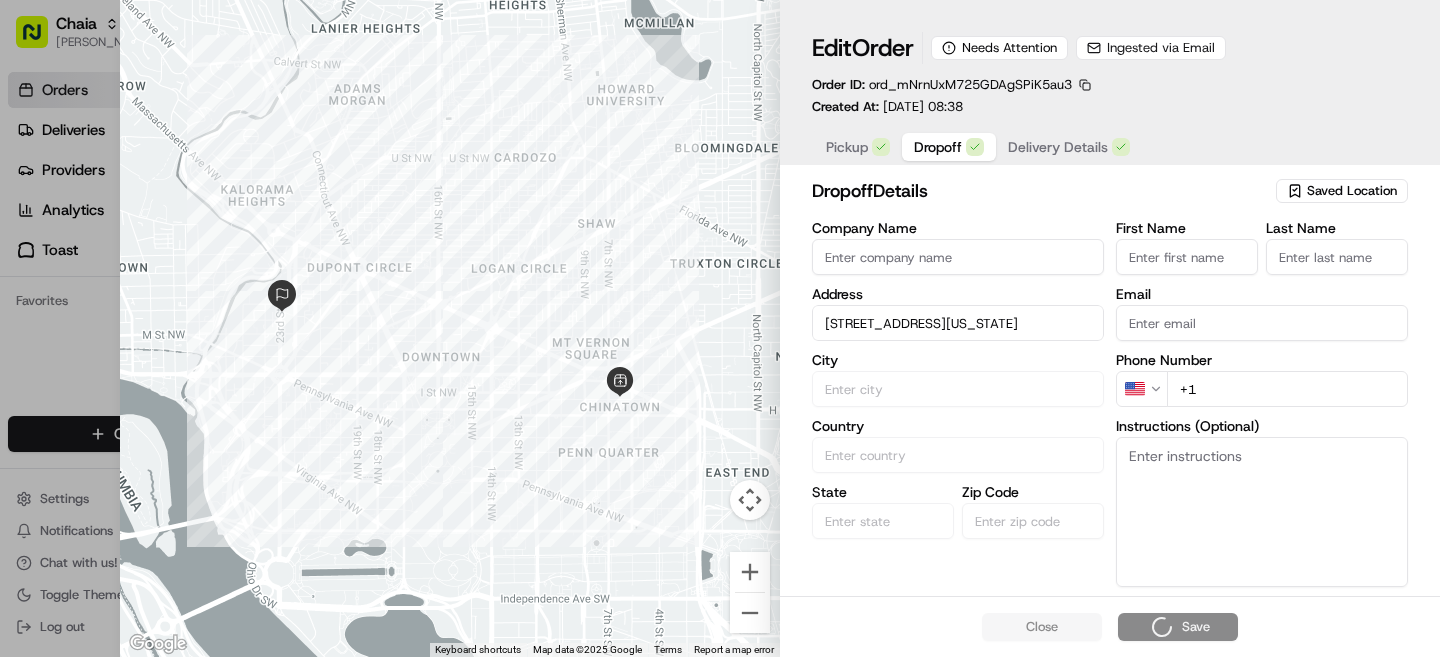 type 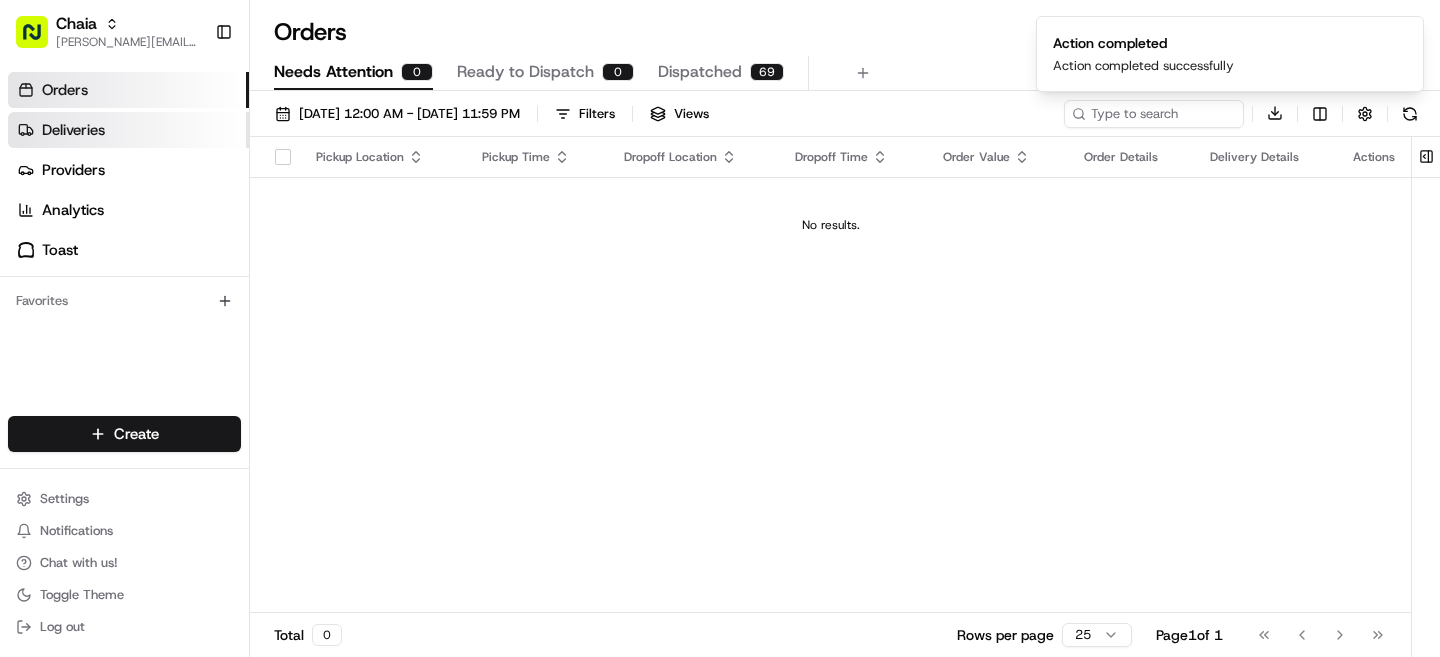 click on "Deliveries" at bounding box center [128, 130] 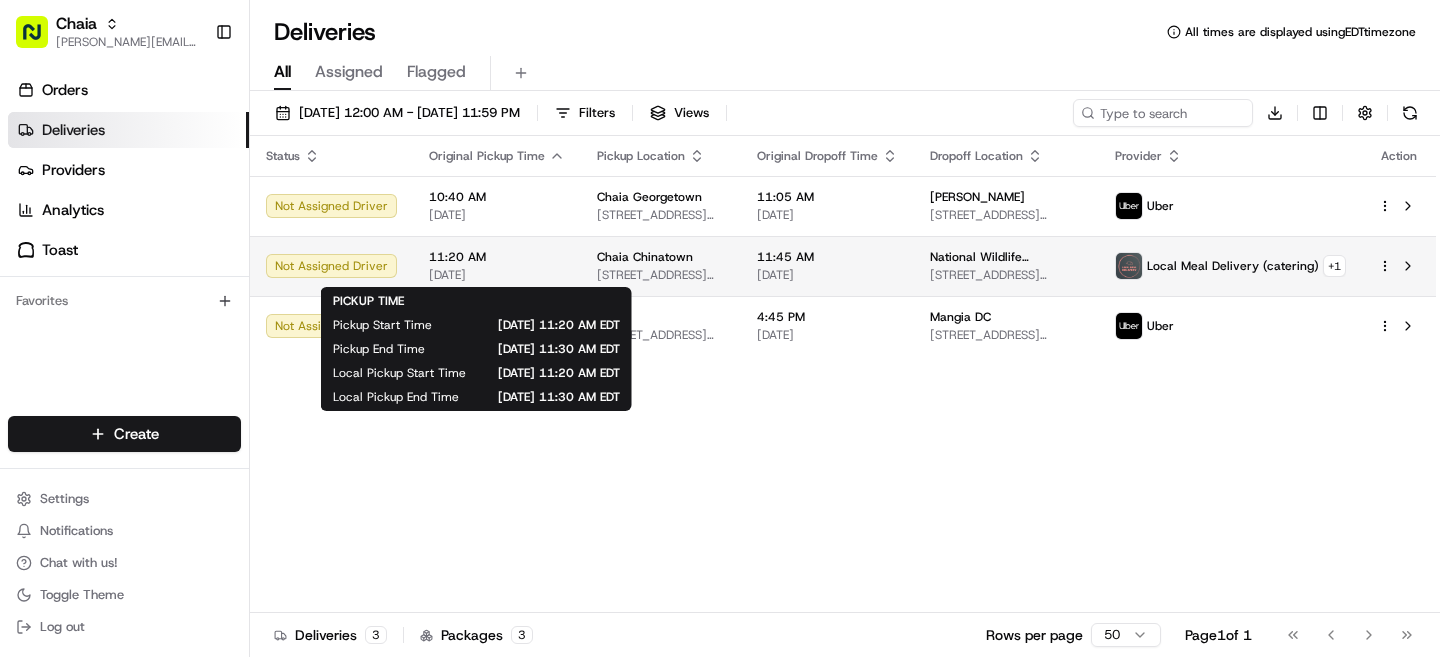 click on "[DATE]" at bounding box center (497, 275) 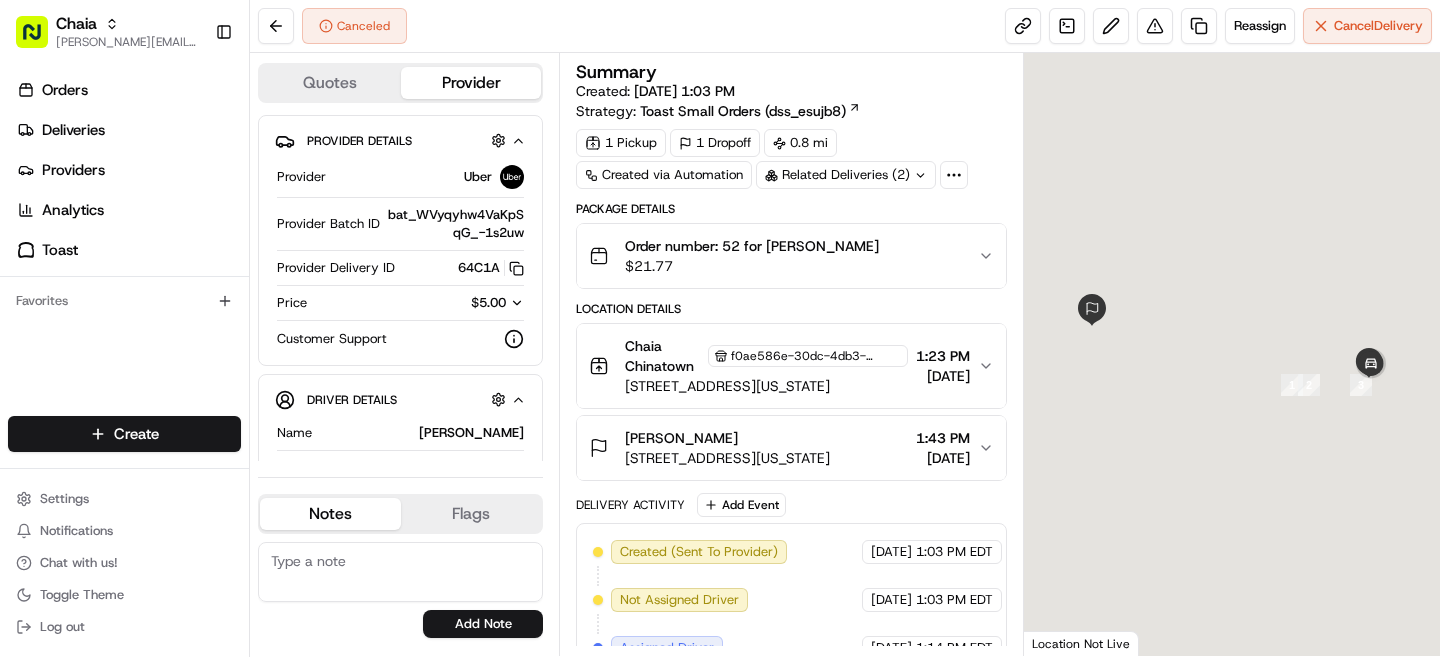 scroll, scrollTop: 0, scrollLeft: 0, axis: both 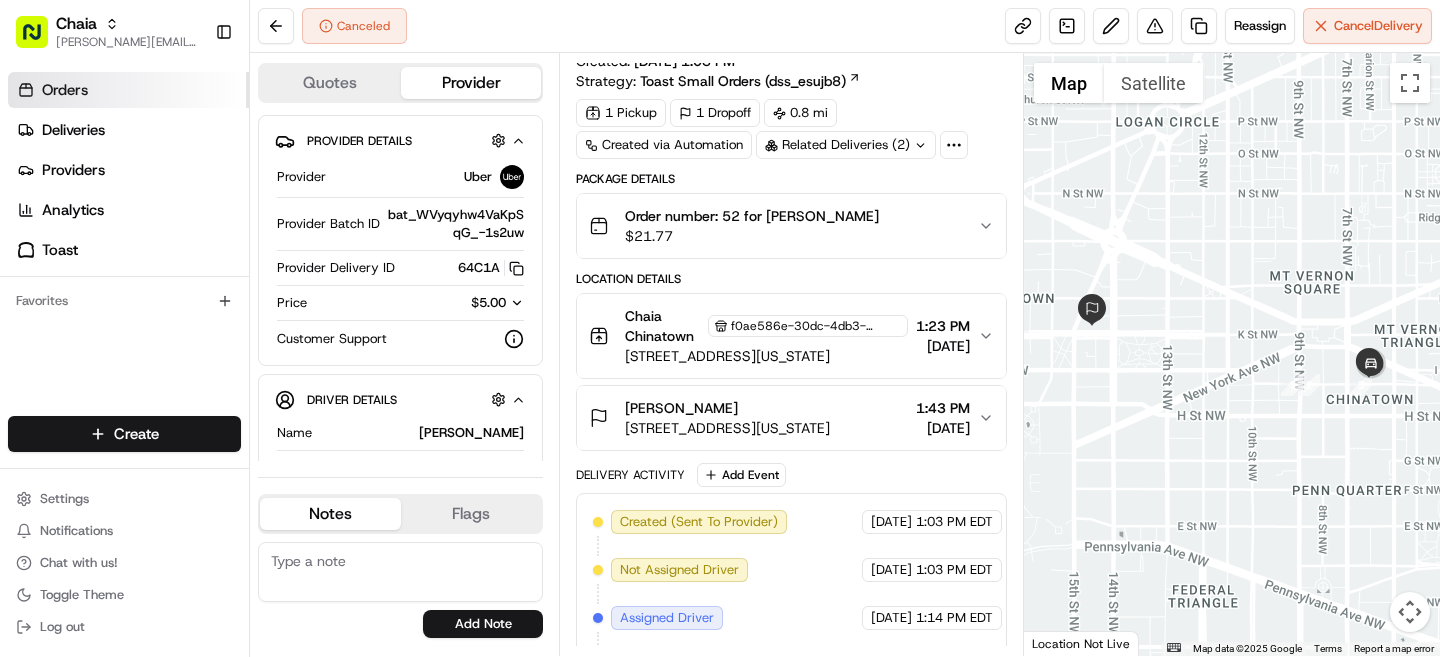 click on "Orders" at bounding box center [128, 90] 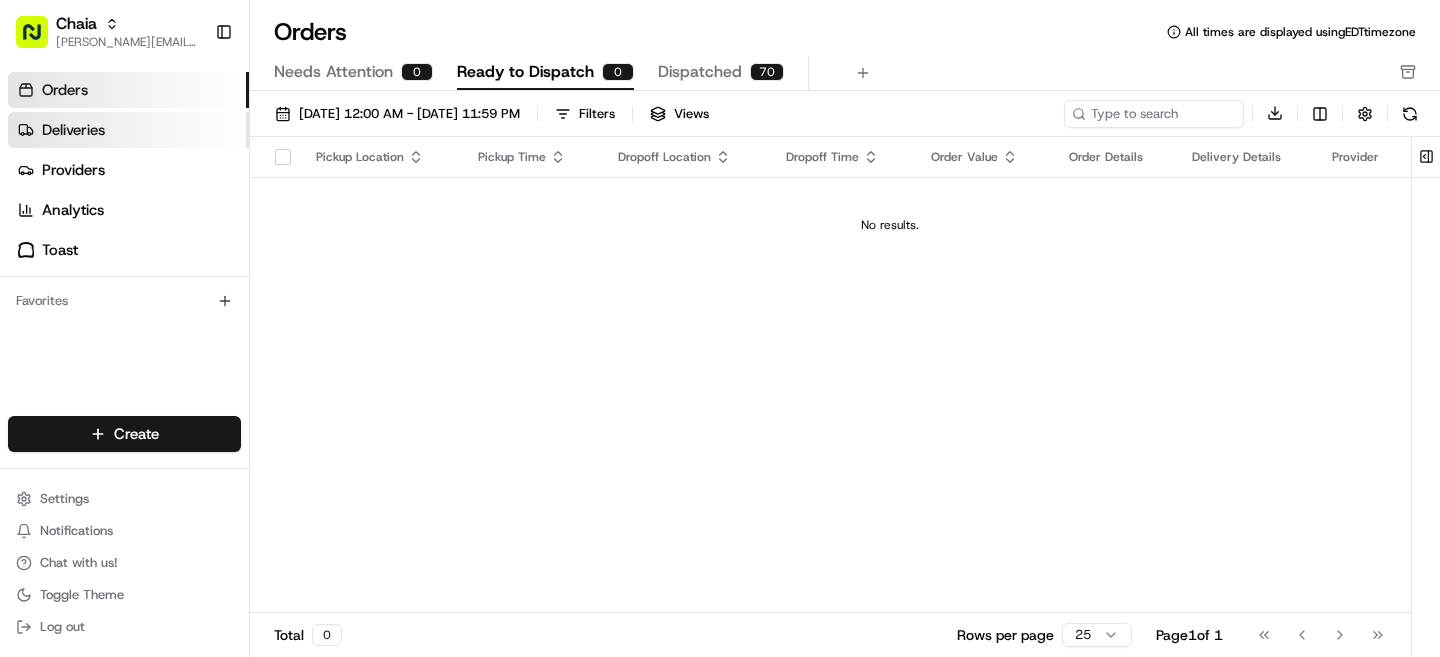 click on "Deliveries" at bounding box center (128, 130) 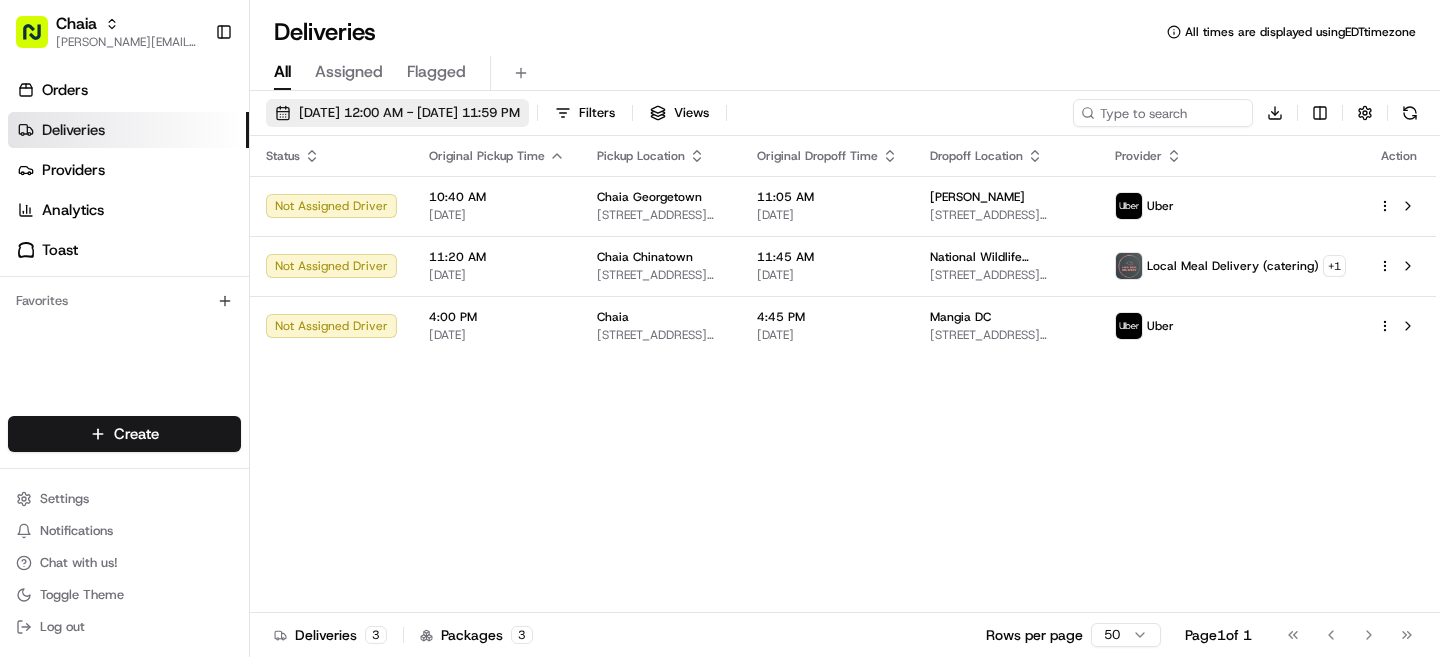 click on "[DATE] 12:00 AM - [DATE] 11:59 PM" at bounding box center [409, 113] 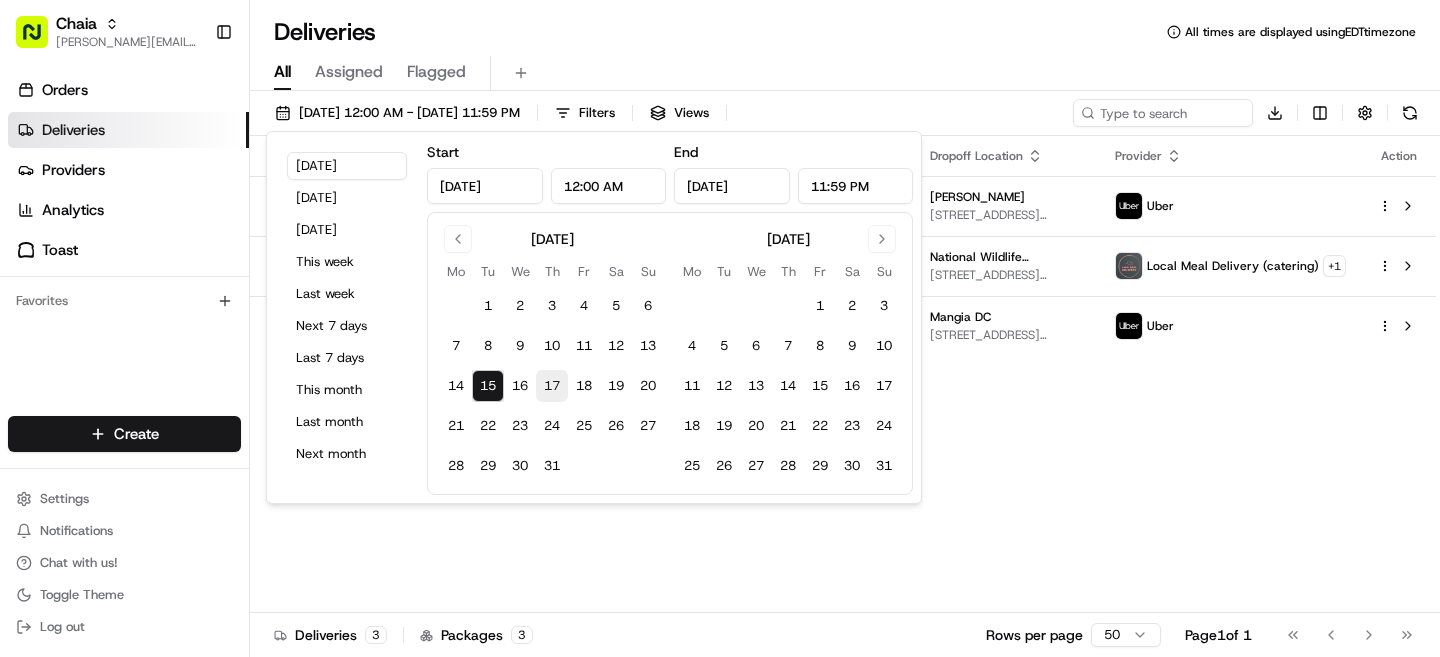 click on "17" at bounding box center (552, 386) 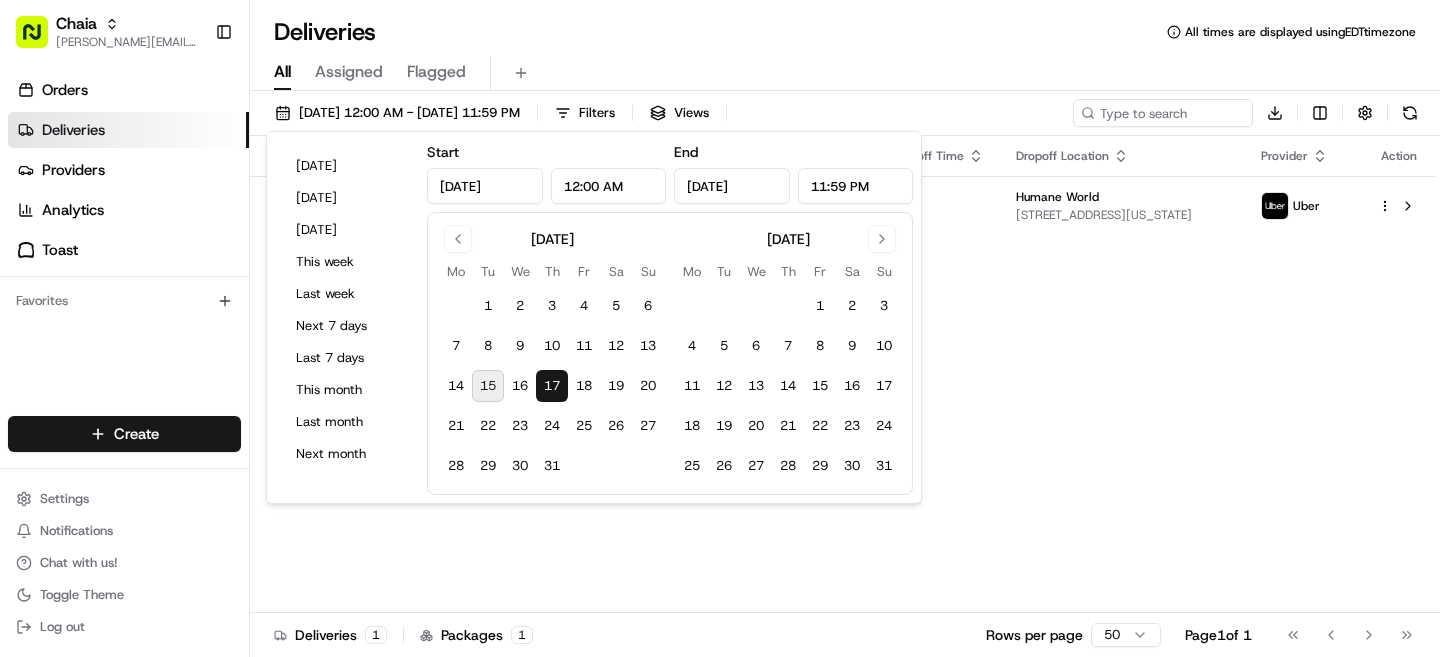 click on "Status Original Pickup Time Pickup Location Original Dropoff Time Dropoff Location Provider Action Not Assigned Driver 11:00 AM 07/17/2025 Chaia 615 I St NW, Washington, DC 20001, USA 11:45 AM 07/17/2025 Humane World 1255 23rd St NW, Washington, DC 20037, USA Uber" at bounding box center [843, 374] 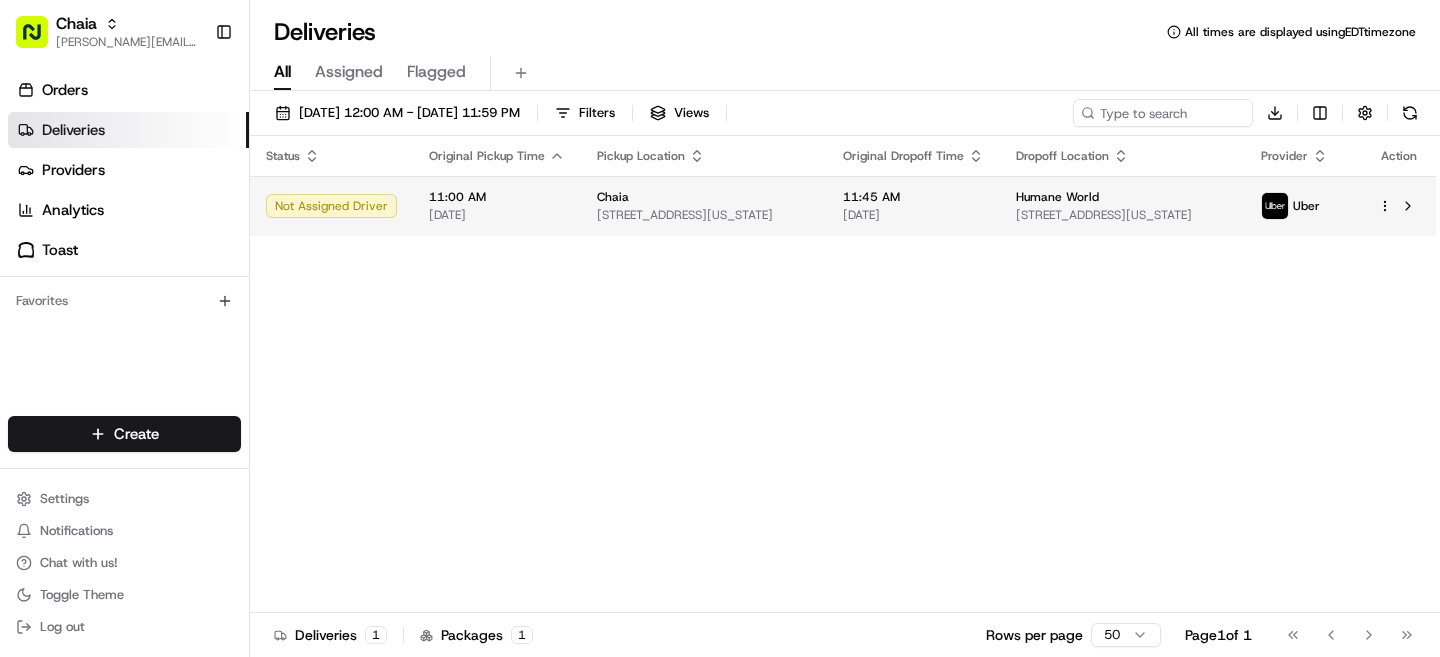 click on "Chaia bettina@chaiatacos.com Toggle Sidebar Orders Deliveries Providers Analytics Toast Favorites Main Menu Members & Organization Organization Users Roles Preferences Customization Tracking Orchestration Automations Dispatch Strategy Locations Pickup Locations Dropoff Locations Billing Billing Refund Requests Integrations Notification Triggers Webhooks API Keys Request Logs Create Settings Notifications Chat with us! Toggle Theme Log out Deliveries All times are displayed using  EDT  timezone All Assigned Flagged 07/17/2025 12:00 AM - 07/17/2025 11:59 PM Filters Views Download Status Original Pickup Time Pickup Location Original Dropoff Time Dropoff Location Provider Action Not Assigned Driver 11:00 AM 07/17/2025 Chaia 615 I St NW, Washington, DC 20001, USA 11:45 AM 07/17/2025 Humane World 1255 23rd St NW, Washington, DC 20037, USA Uber Deliveries 1 Packages 1 Rows per page 50 Page  1  of   1 Go to first page Go to previous page Go to next page Go to last page" at bounding box center (720, 328) 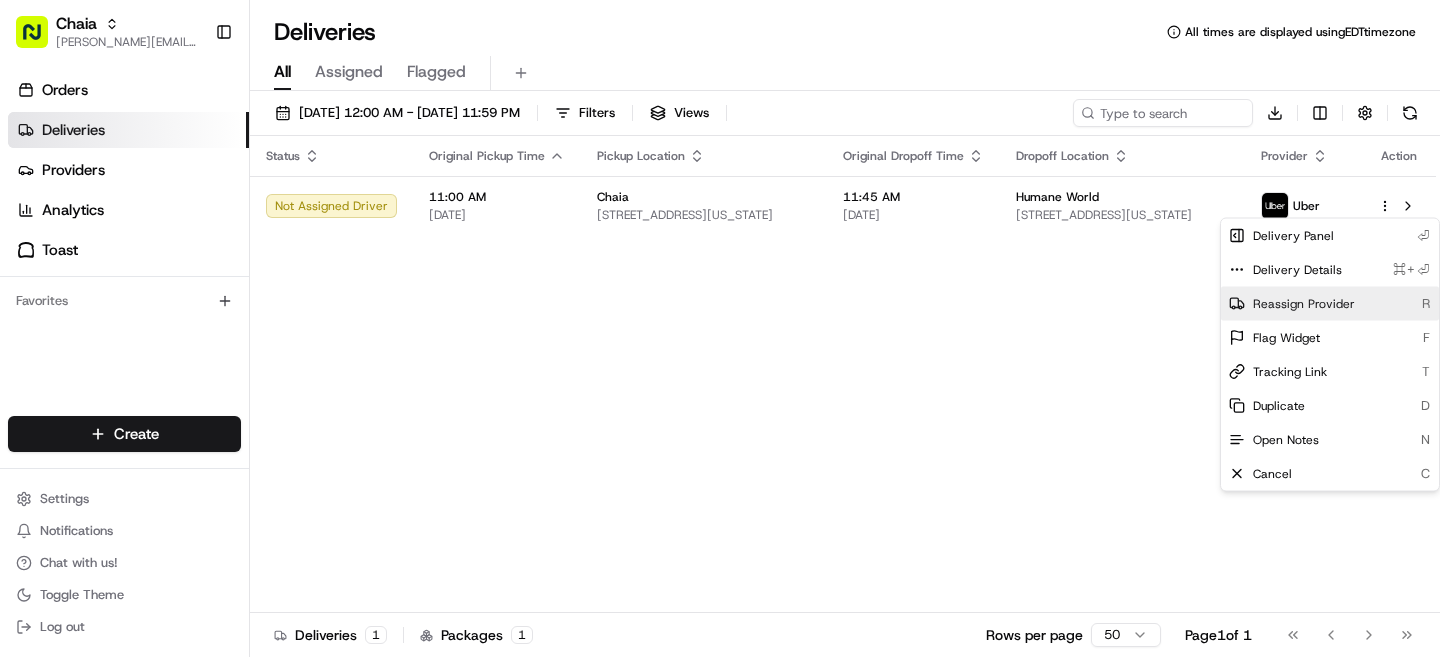 click on "Reassign Provider R" at bounding box center [1330, 304] 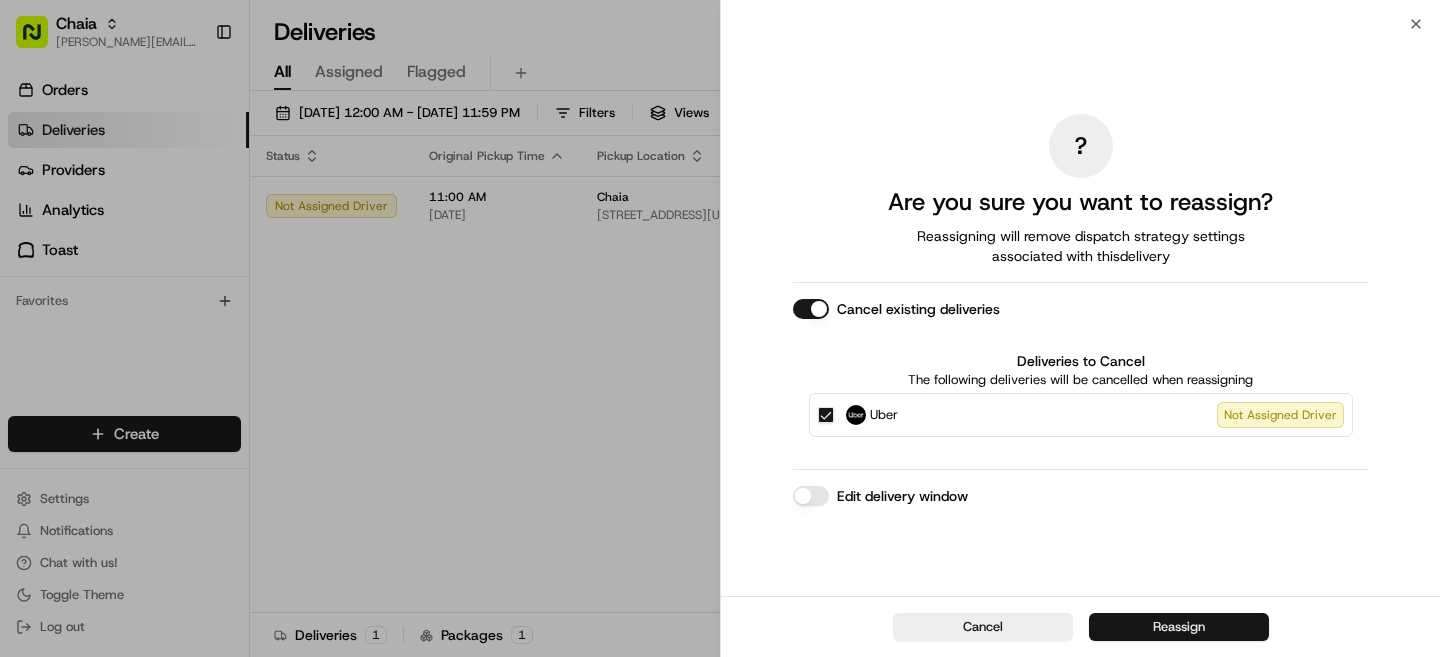 click on "Reassign" at bounding box center (1179, 627) 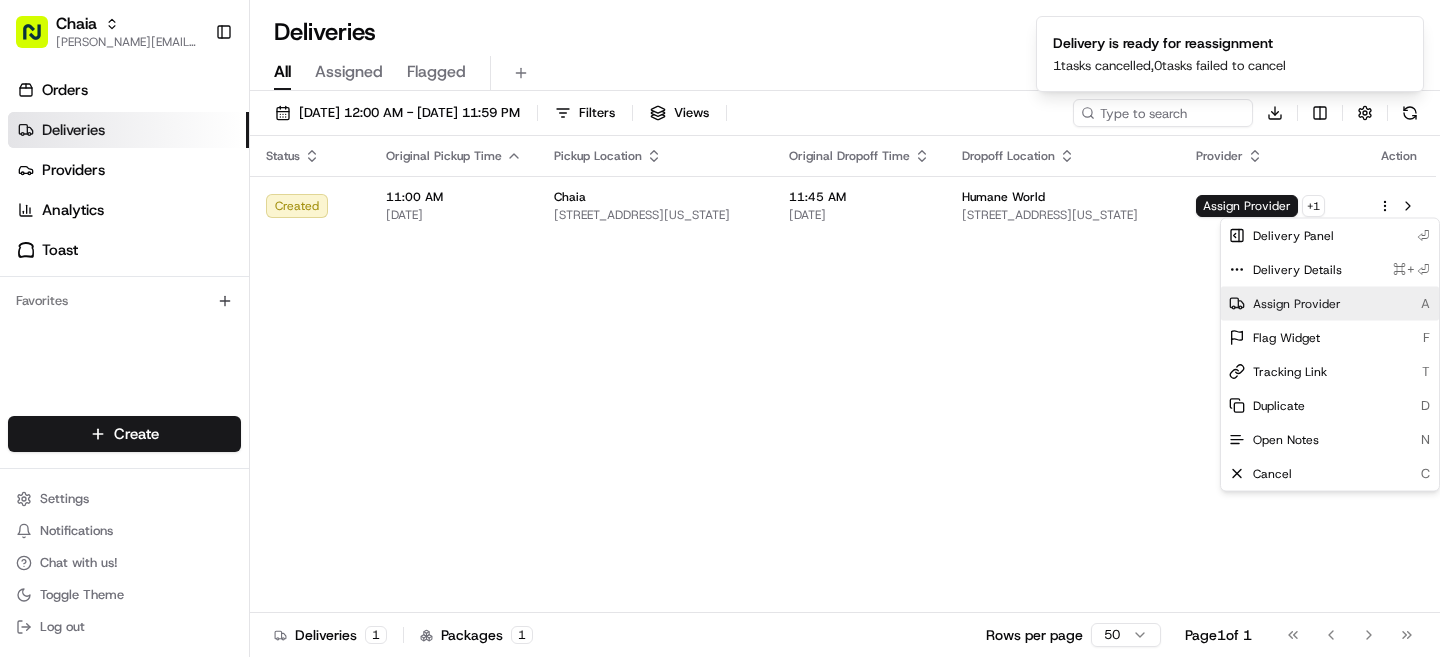 click on "Assign Provider" at bounding box center [1297, 304] 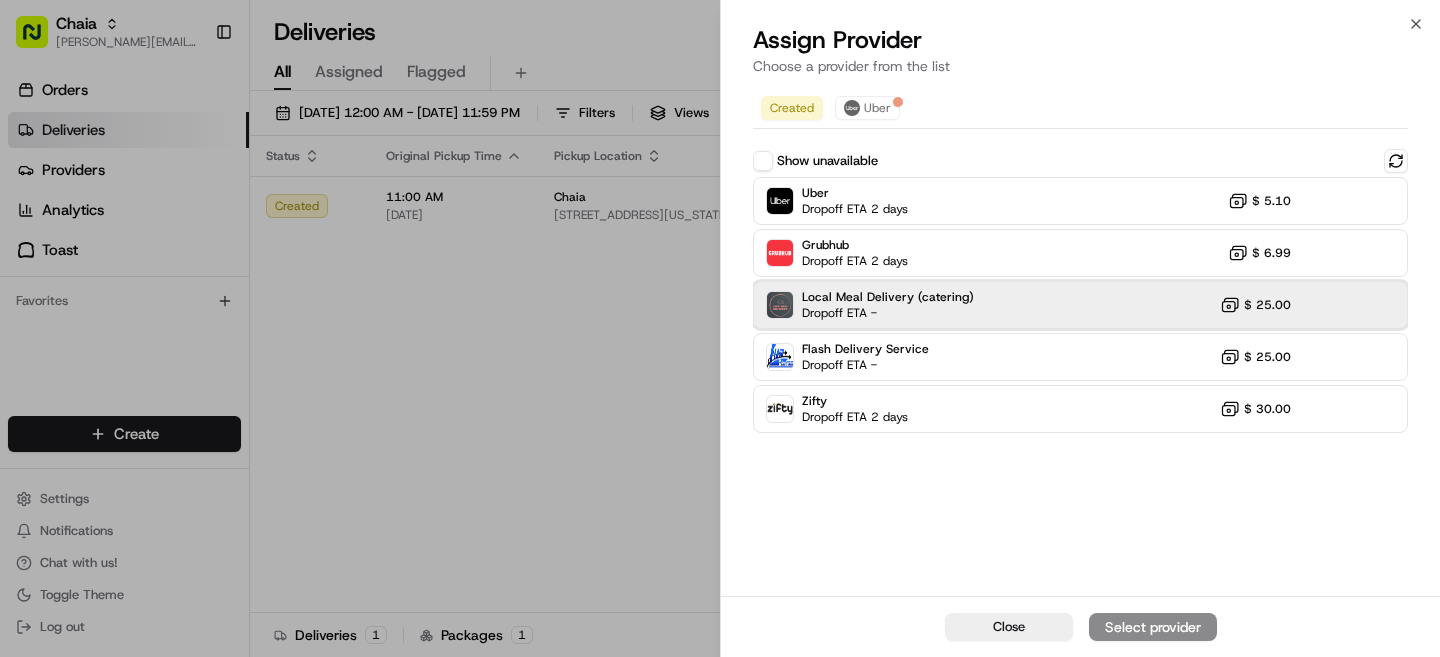 click on "Local Meal Delivery (catering) Dropoff ETA   - $   25.00" at bounding box center [1080, 305] 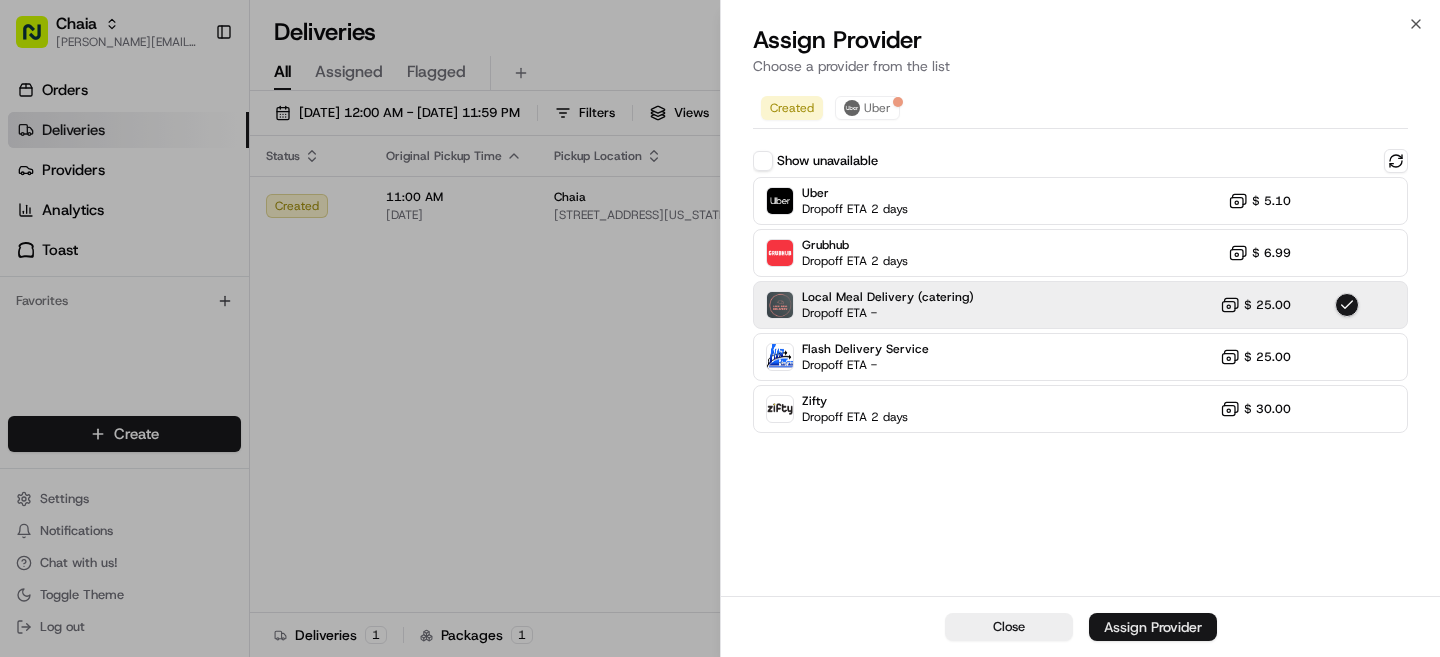 click on "Assign Provider" at bounding box center [1153, 627] 